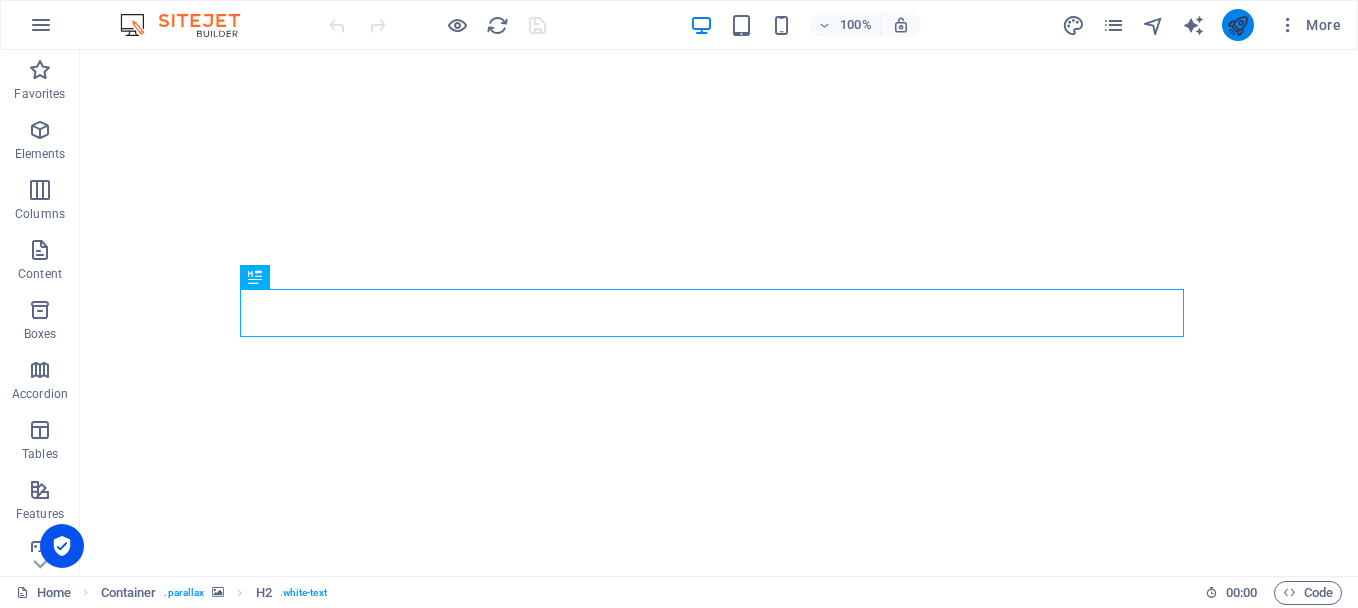 scroll, scrollTop: 0, scrollLeft: 0, axis: both 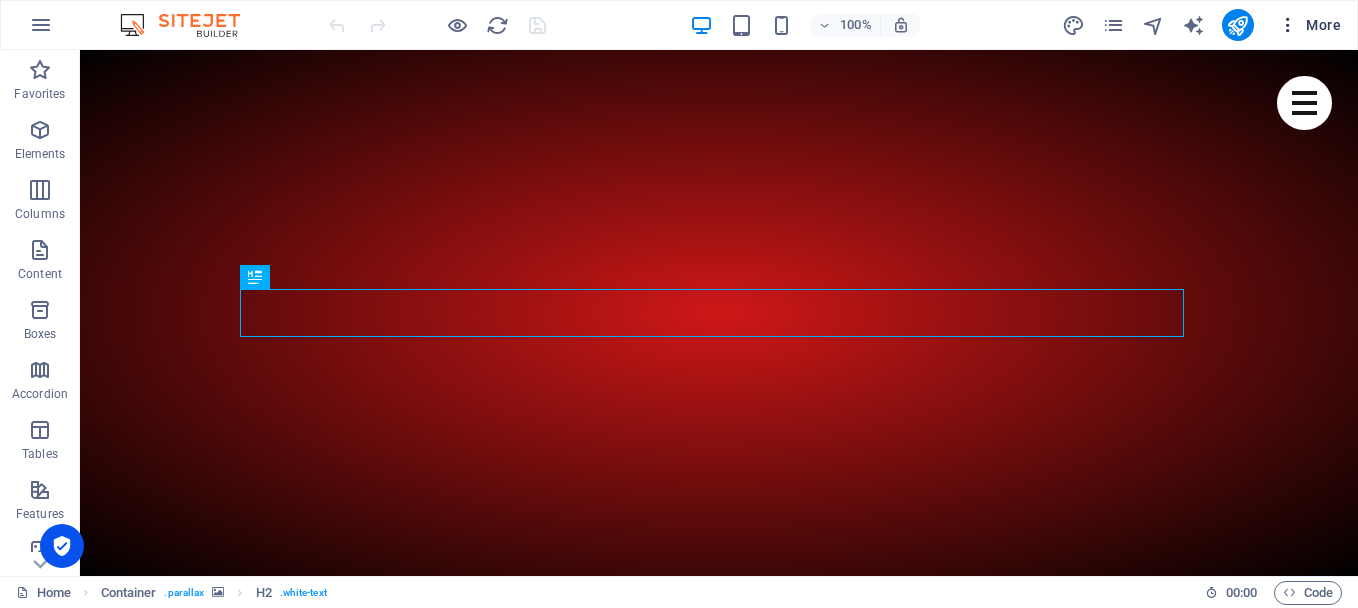 click at bounding box center (1288, 25) 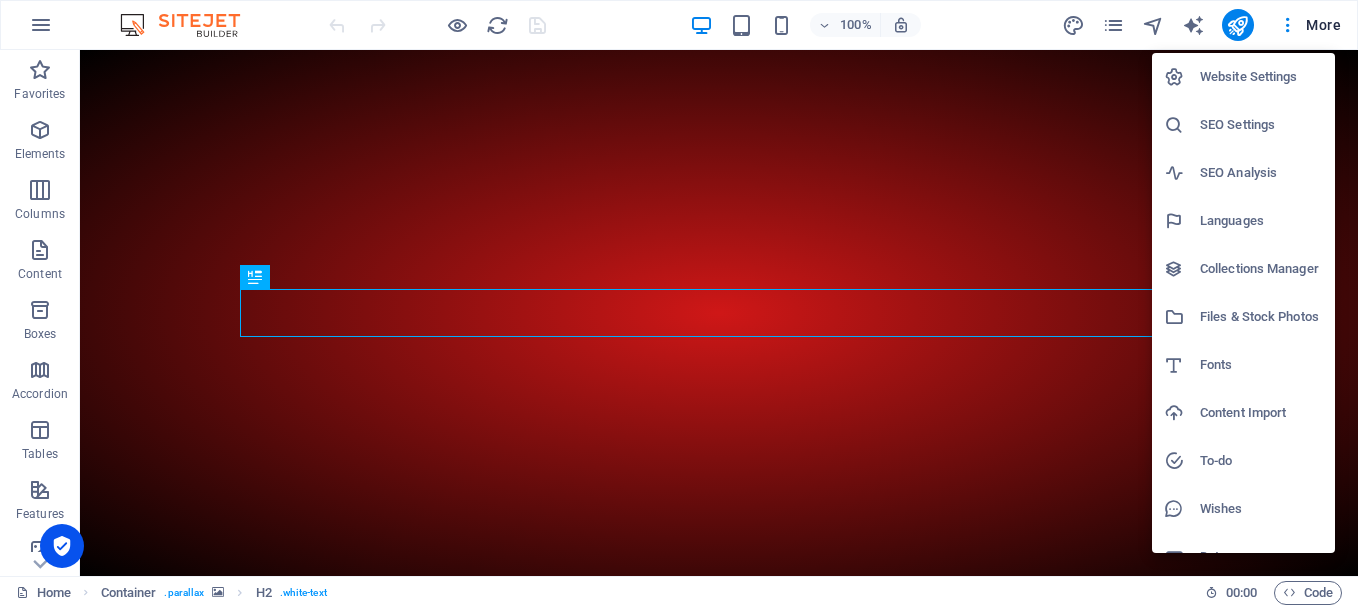 click at bounding box center (679, 304) 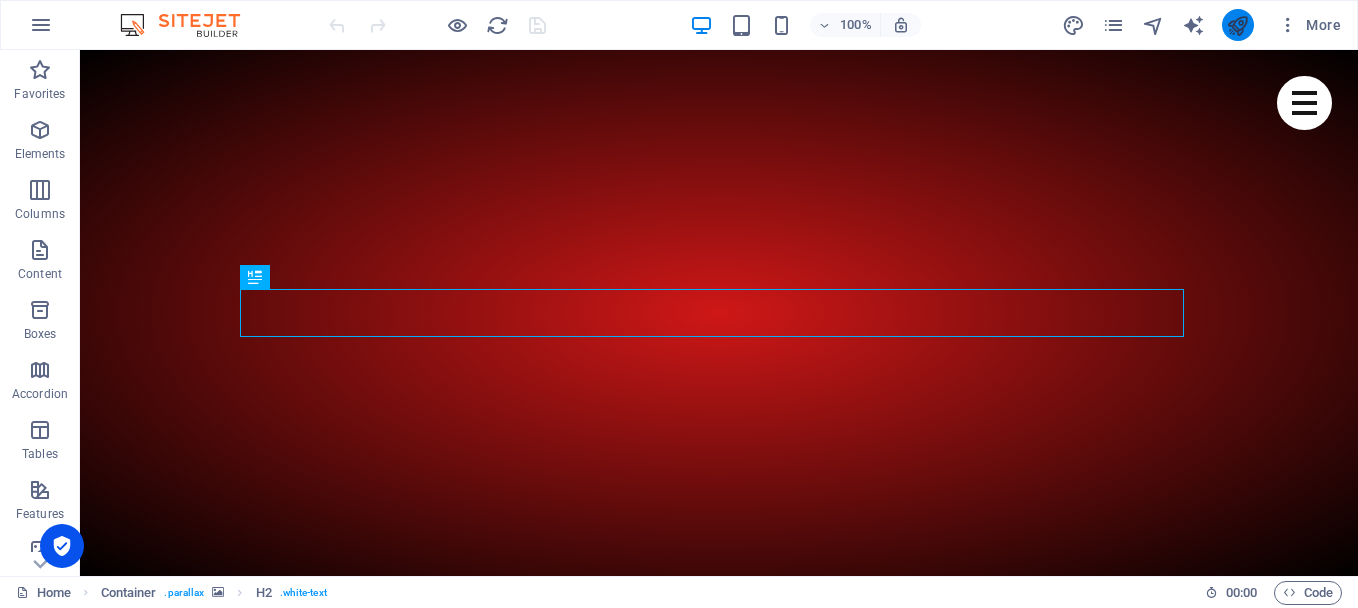 click at bounding box center [1238, 25] 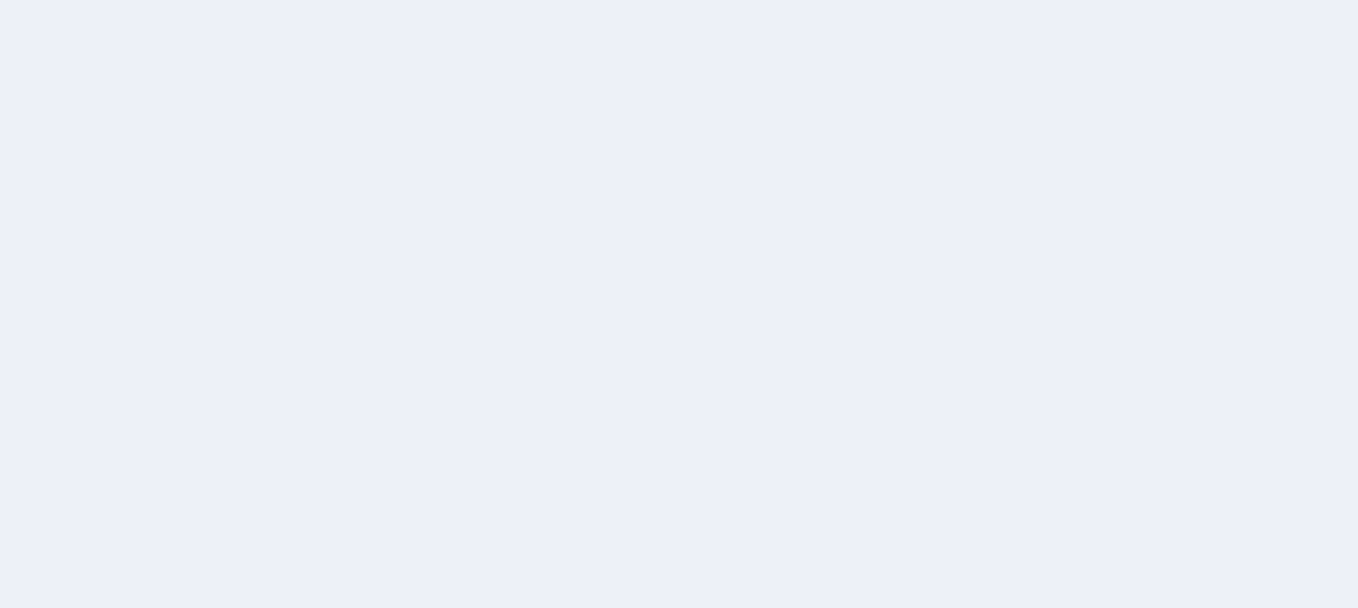 scroll, scrollTop: 0, scrollLeft: 0, axis: both 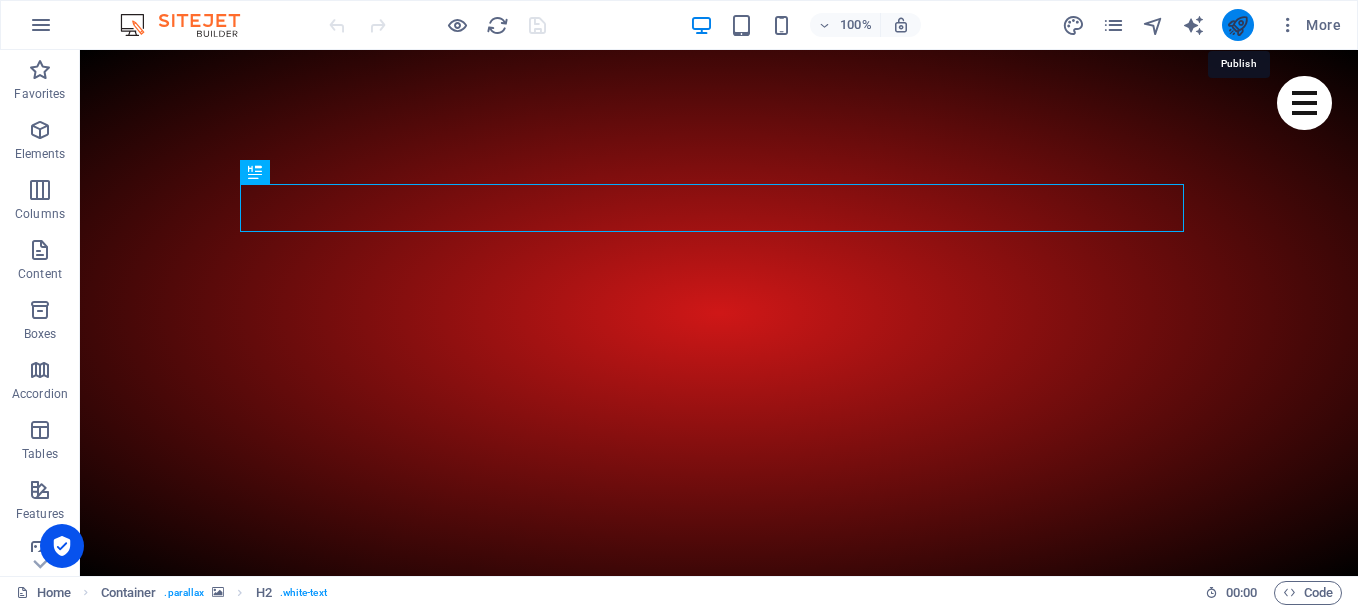 click at bounding box center [1237, 25] 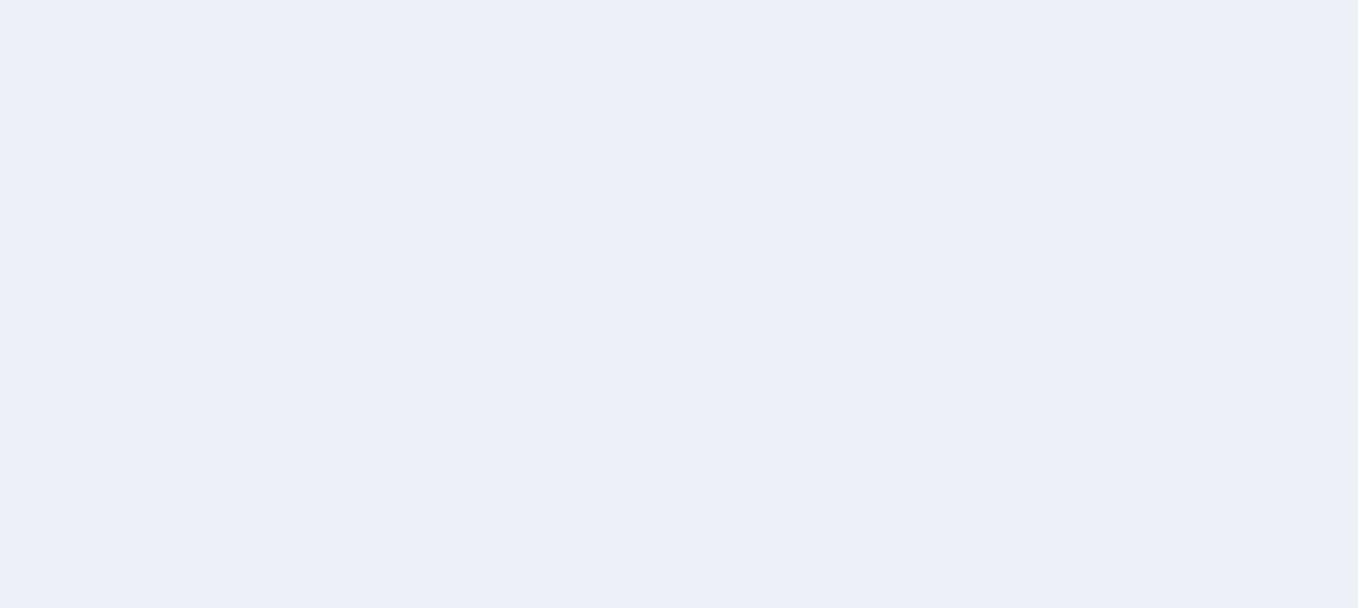 scroll, scrollTop: 0, scrollLeft: 0, axis: both 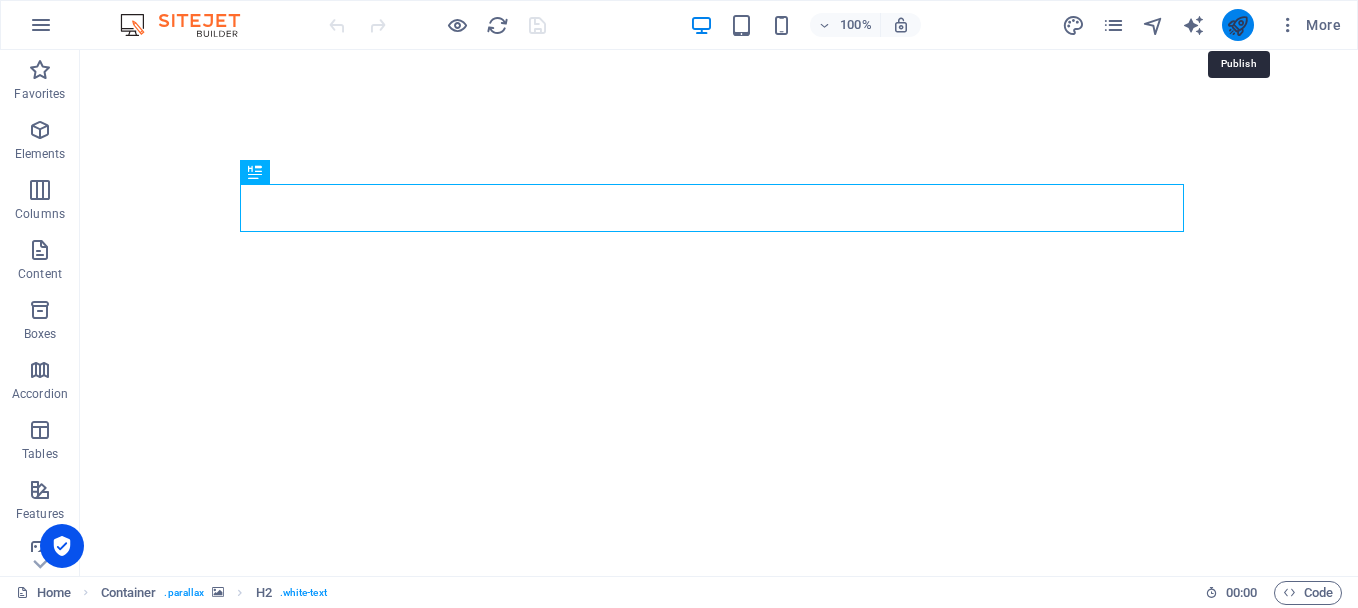 click at bounding box center (1237, 25) 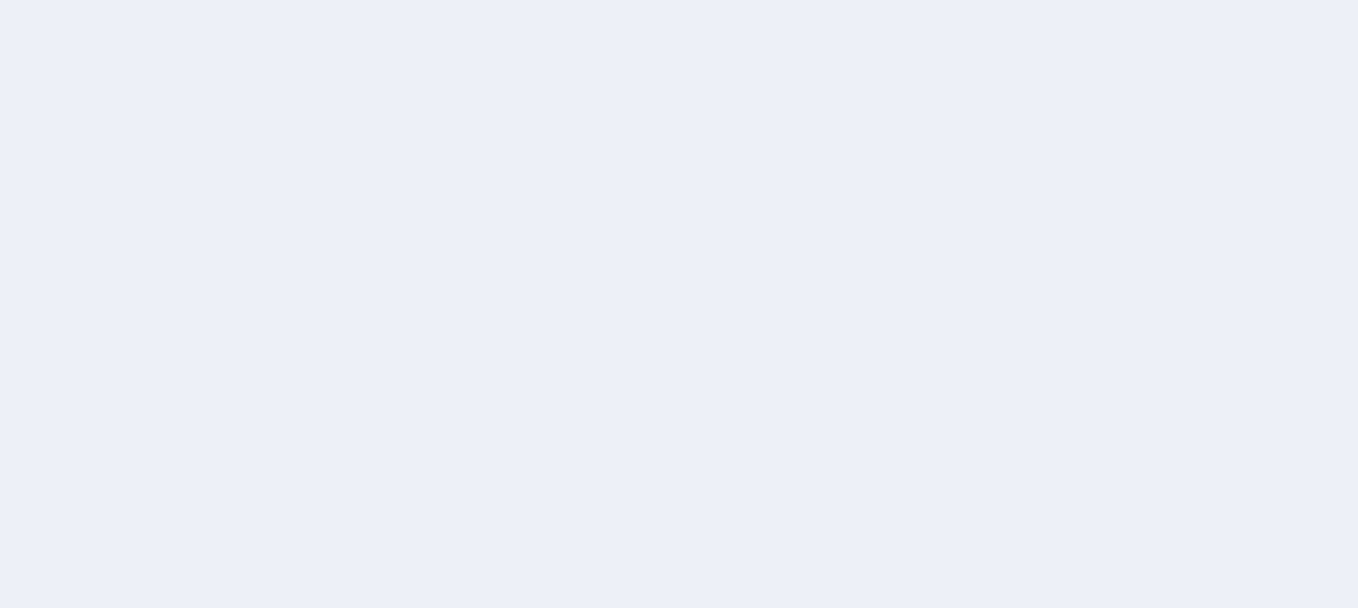 scroll, scrollTop: 0, scrollLeft: 0, axis: both 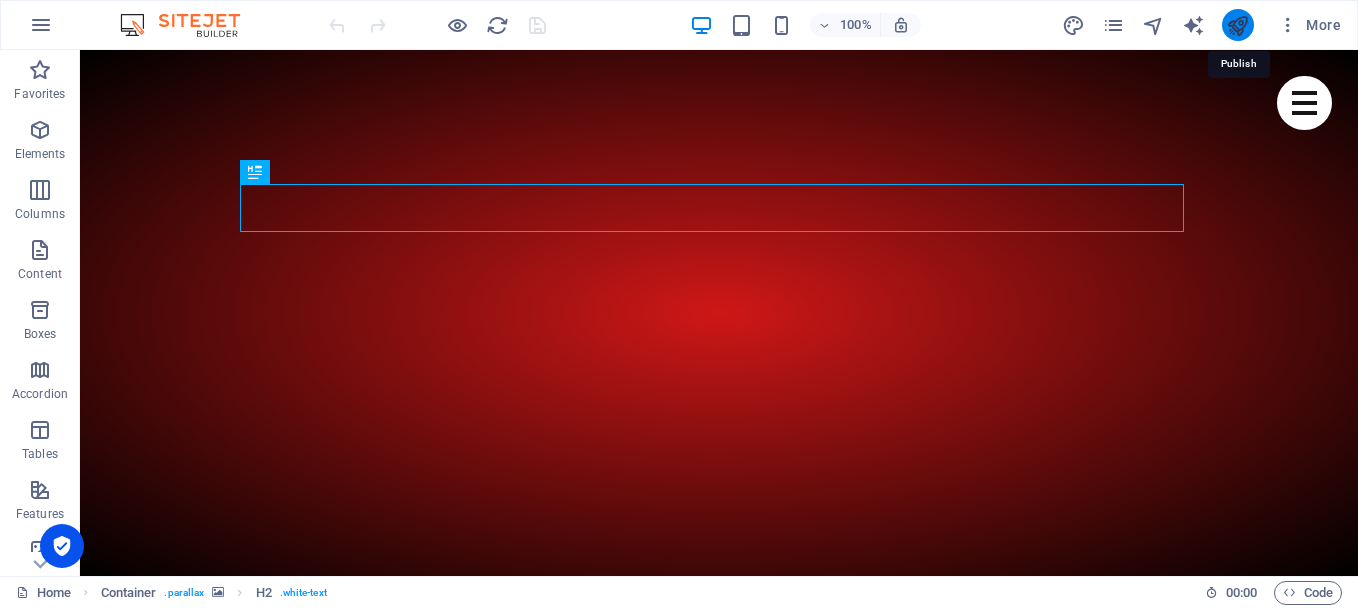 click at bounding box center [1237, 25] 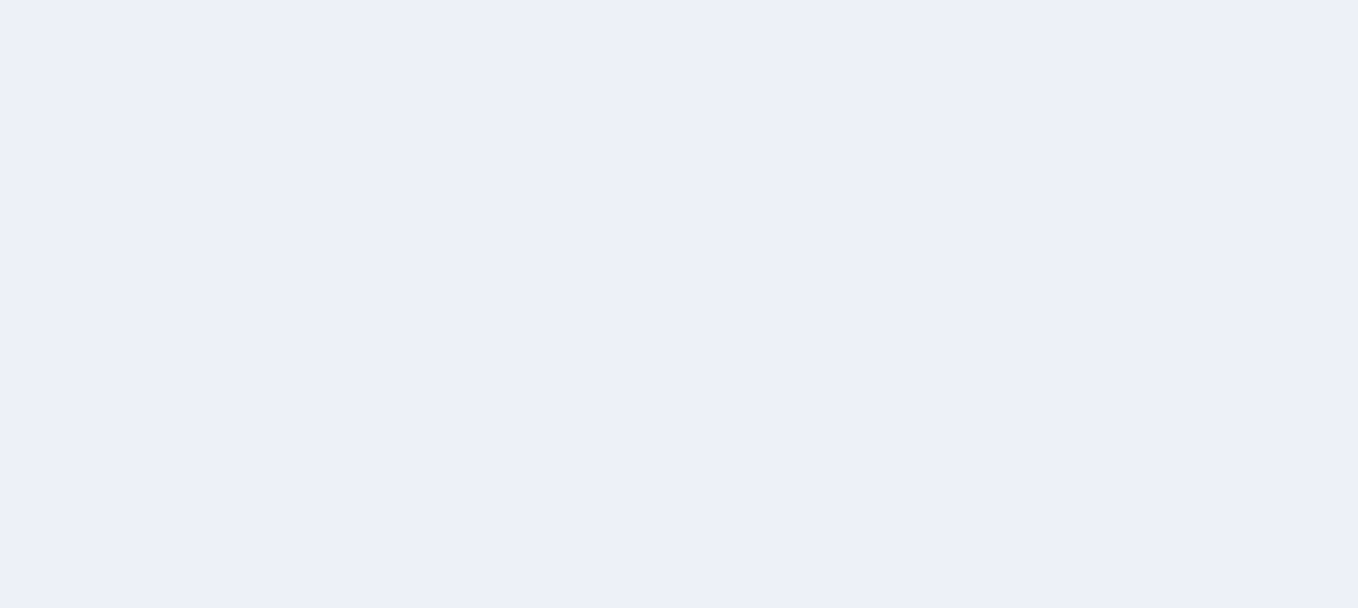 scroll, scrollTop: 0, scrollLeft: 0, axis: both 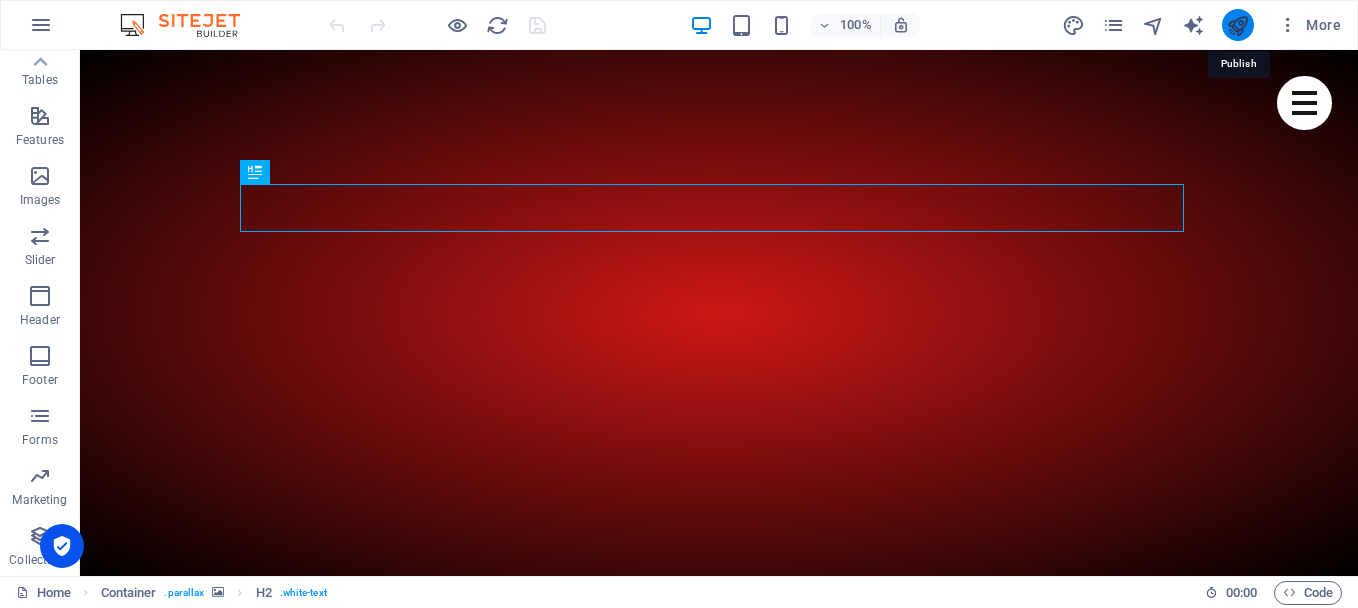 click at bounding box center [1237, 25] 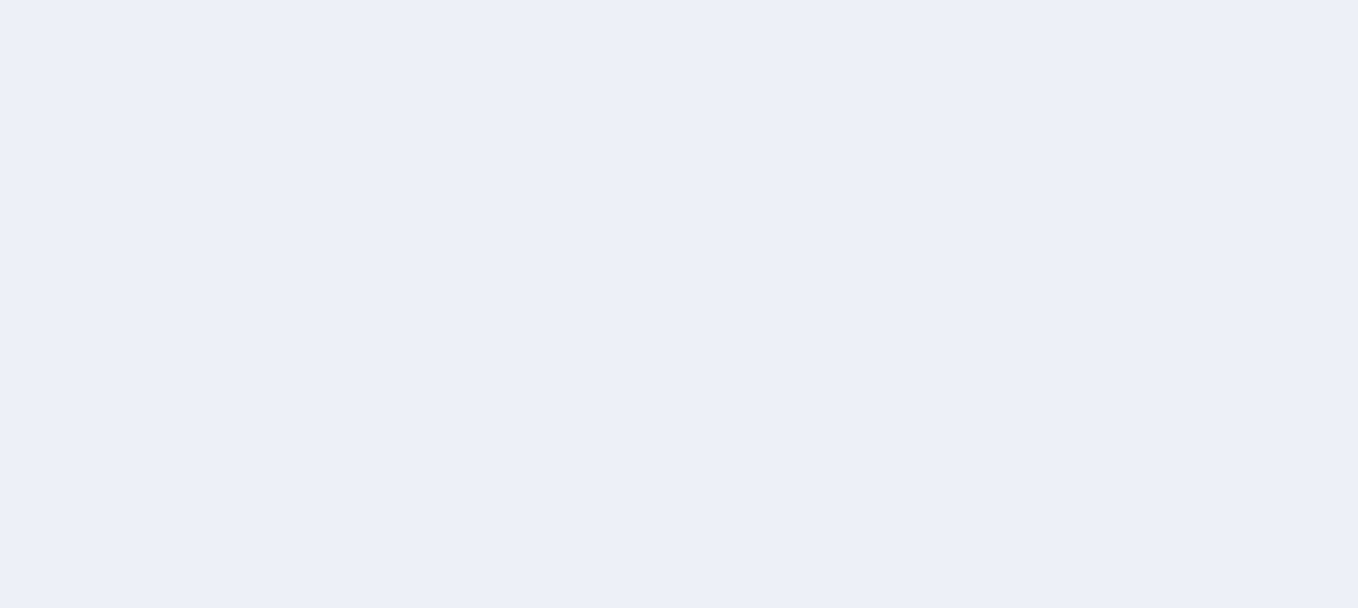scroll, scrollTop: 0, scrollLeft: 0, axis: both 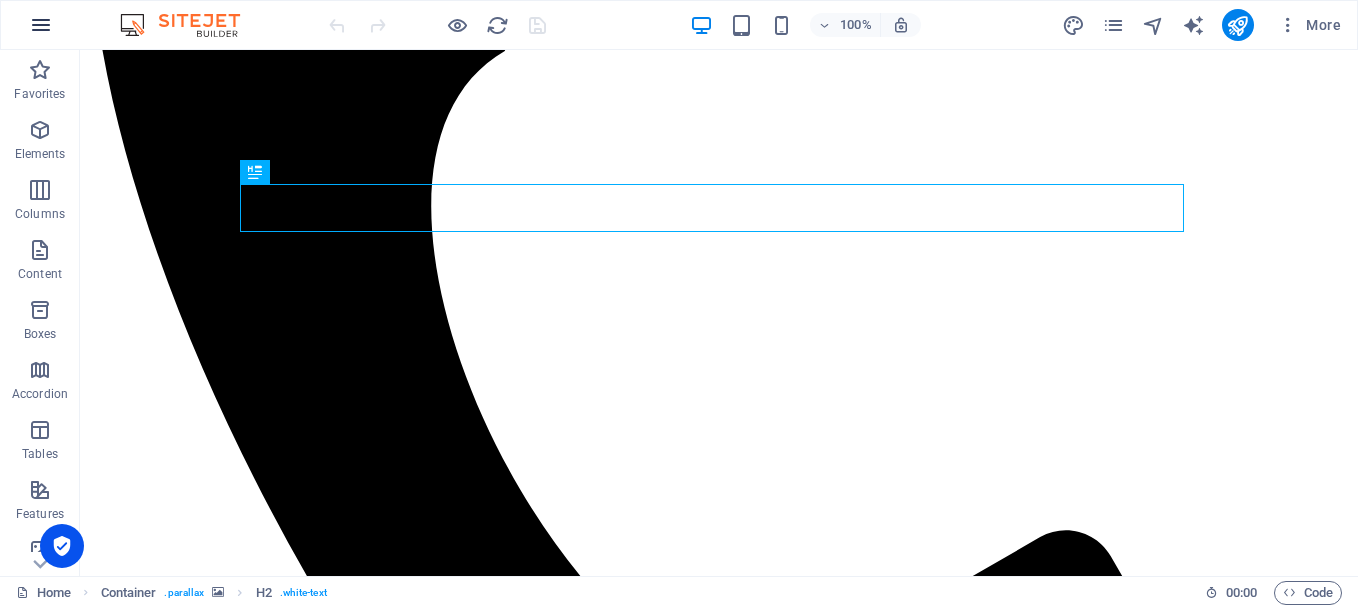click at bounding box center [41, 25] 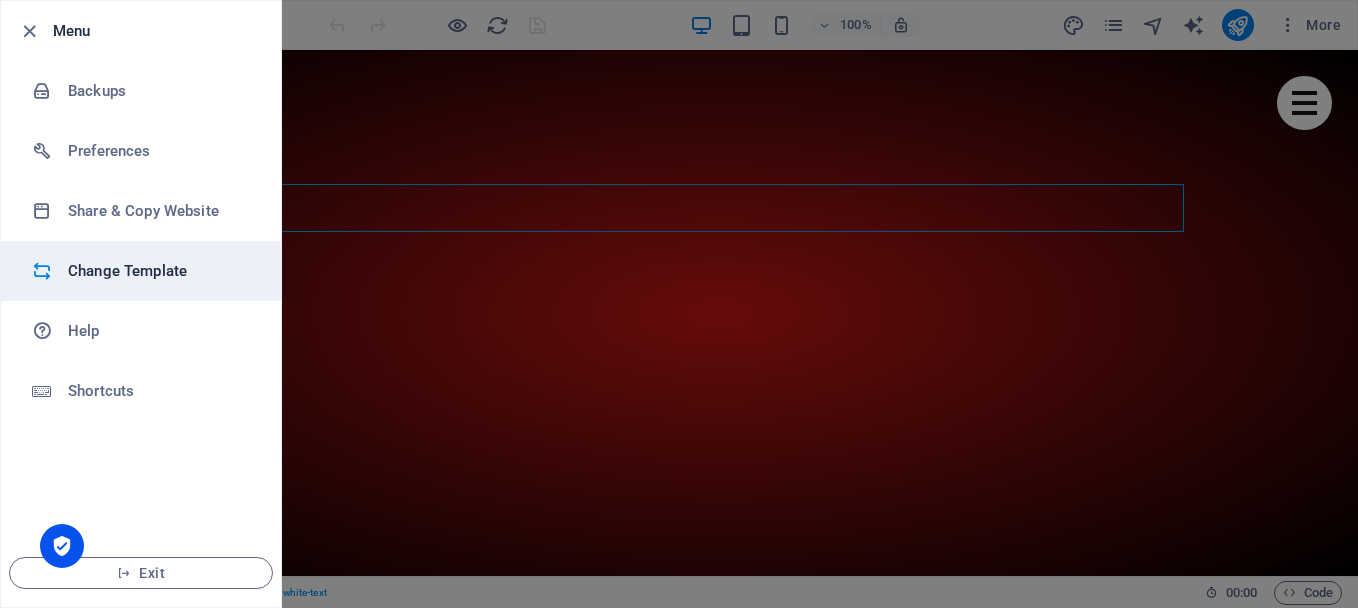 click on "Change Template" at bounding box center (160, 271) 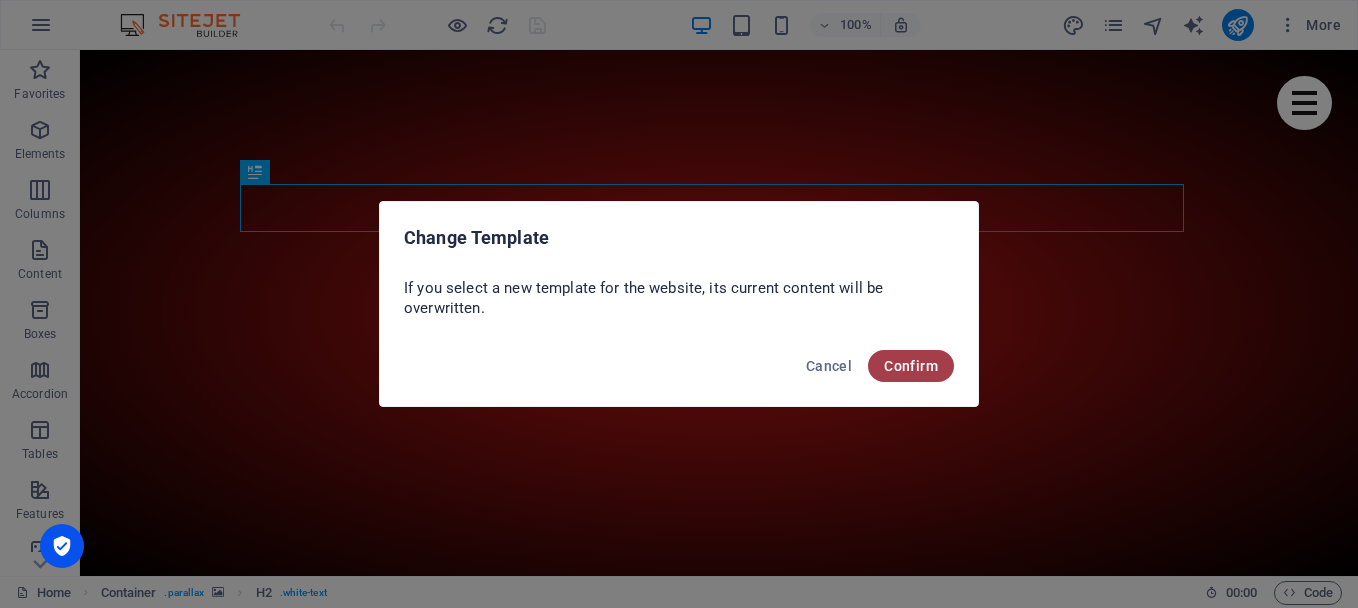 click on "Confirm" at bounding box center (911, 366) 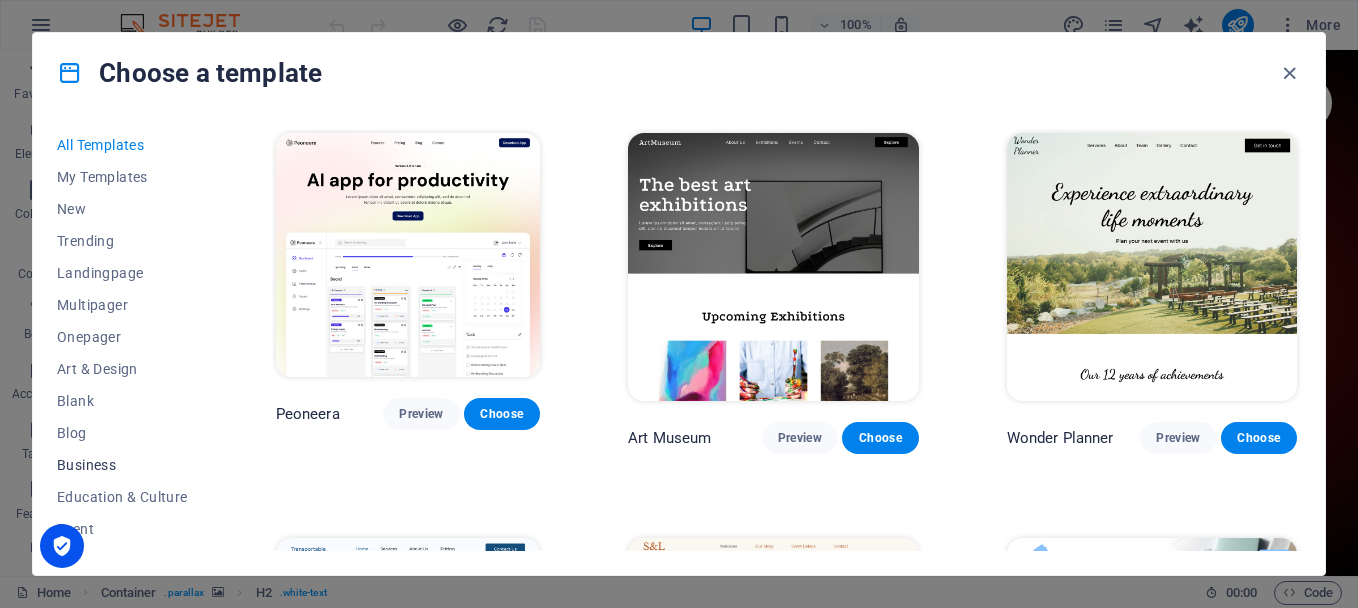click on "Business" at bounding box center [122, 465] 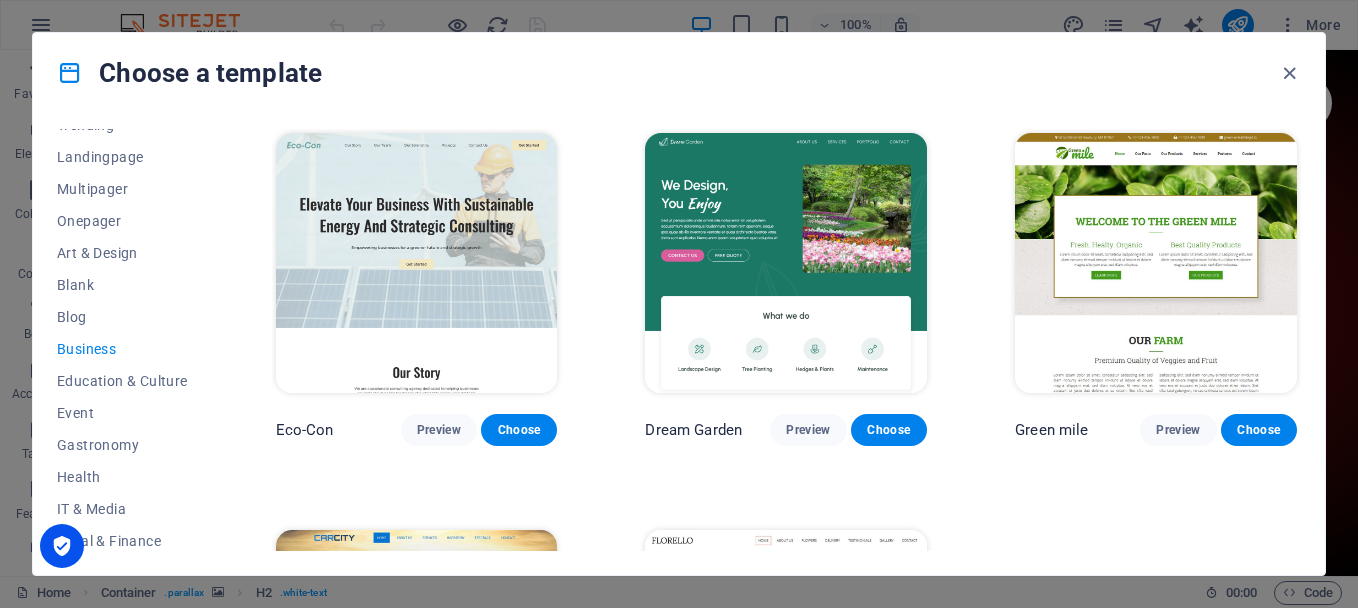 scroll, scrollTop: 378, scrollLeft: 0, axis: vertical 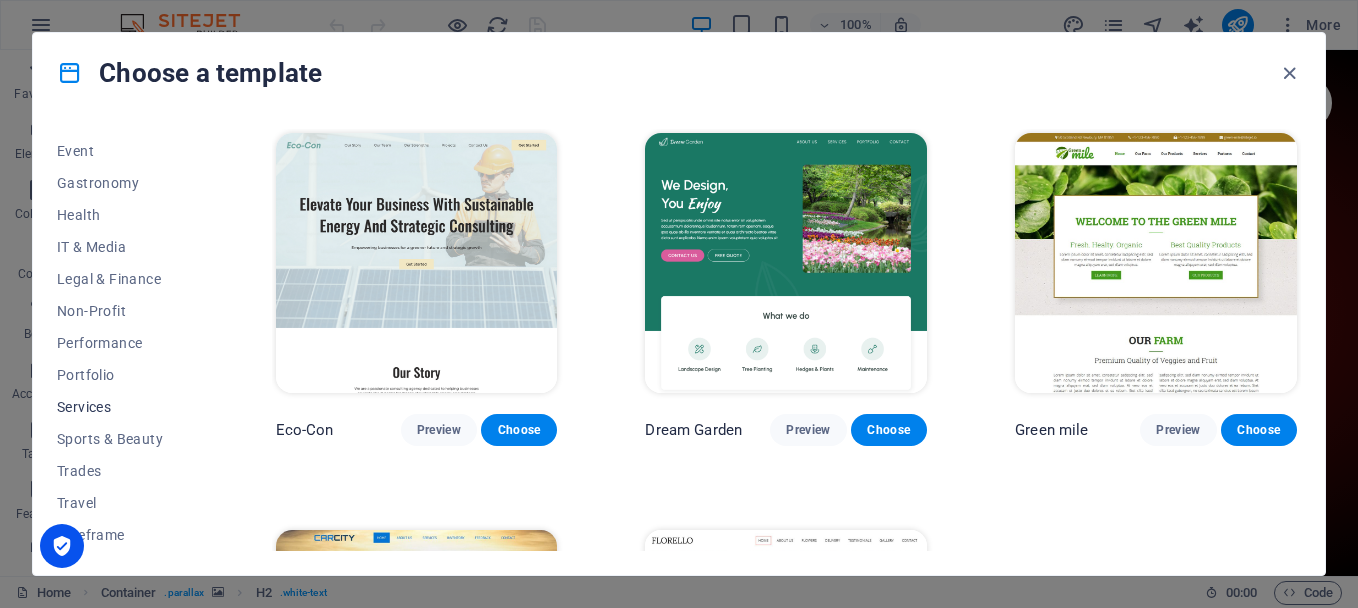 click on "Services" at bounding box center (122, 407) 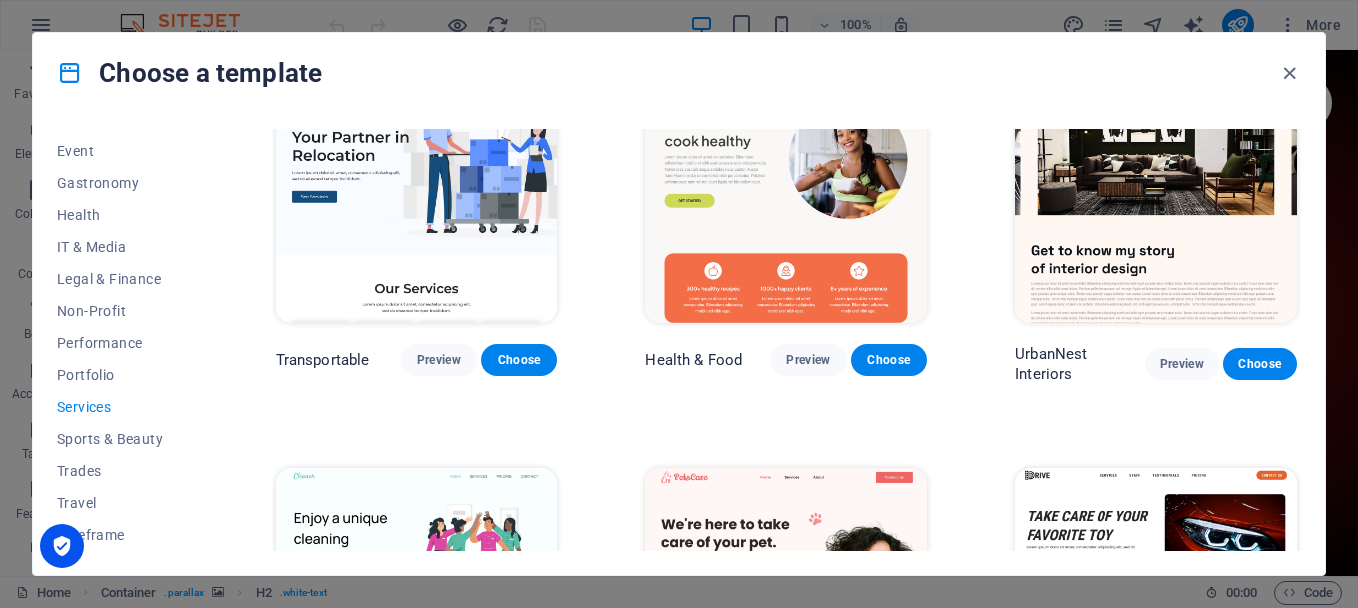 scroll, scrollTop: 0, scrollLeft: 0, axis: both 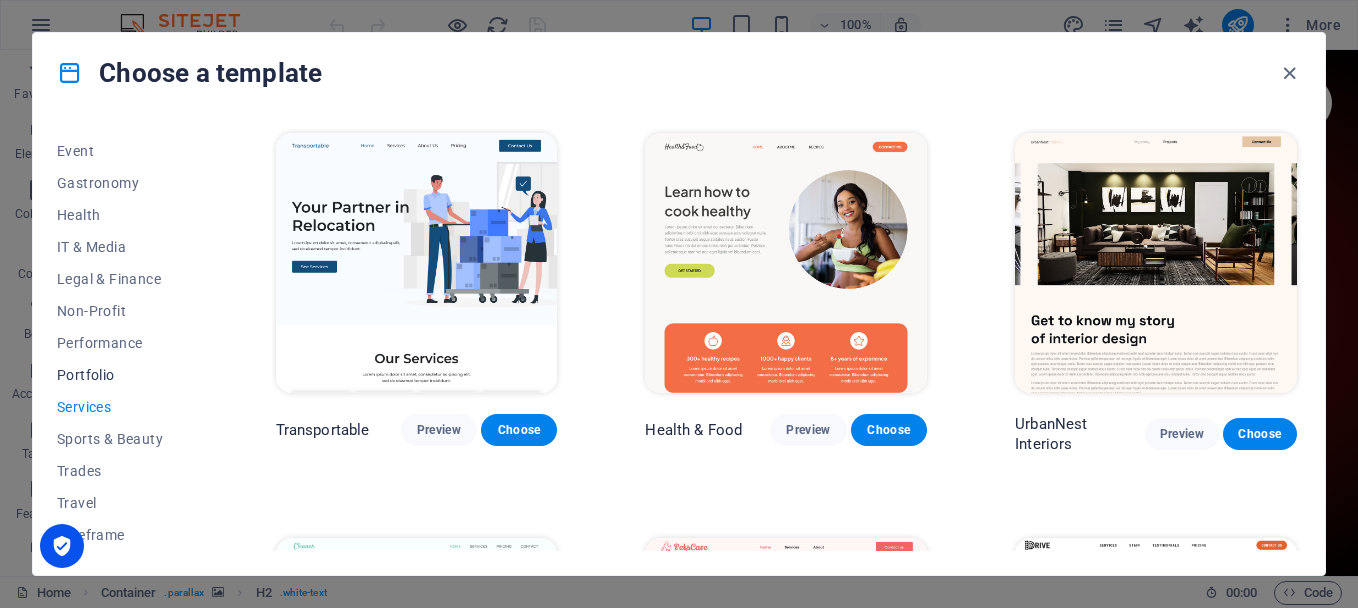 click on "Portfolio" at bounding box center [122, 375] 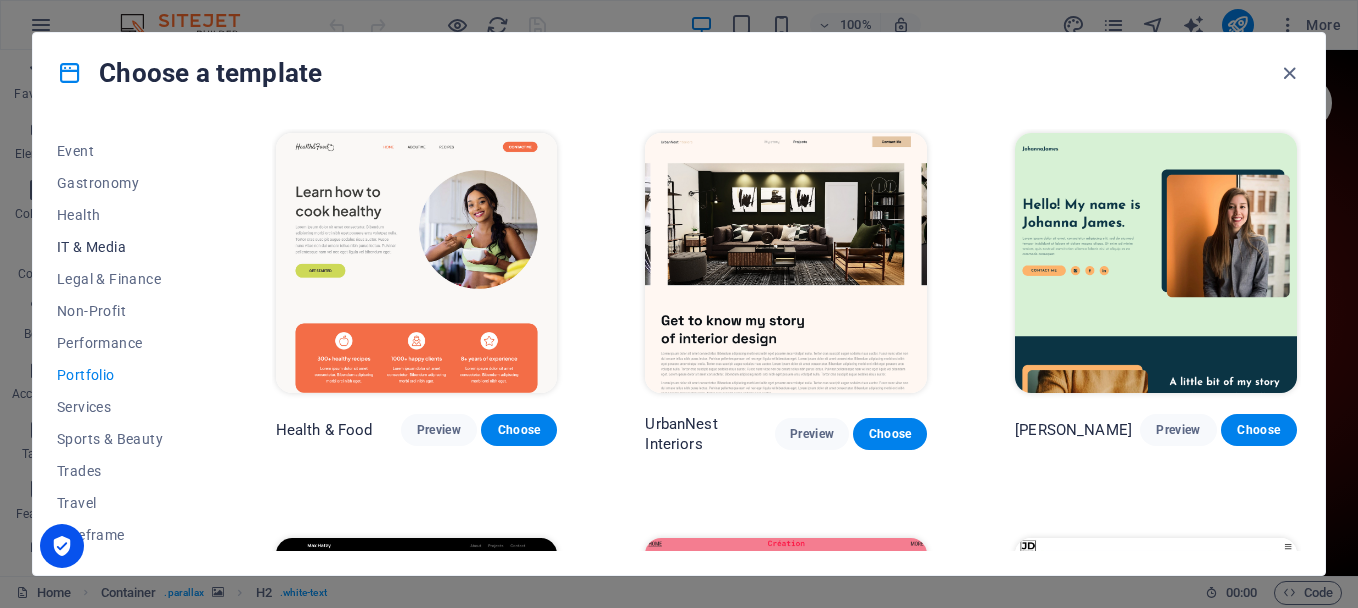 click on "IT & Media" at bounding box center [122, 247] 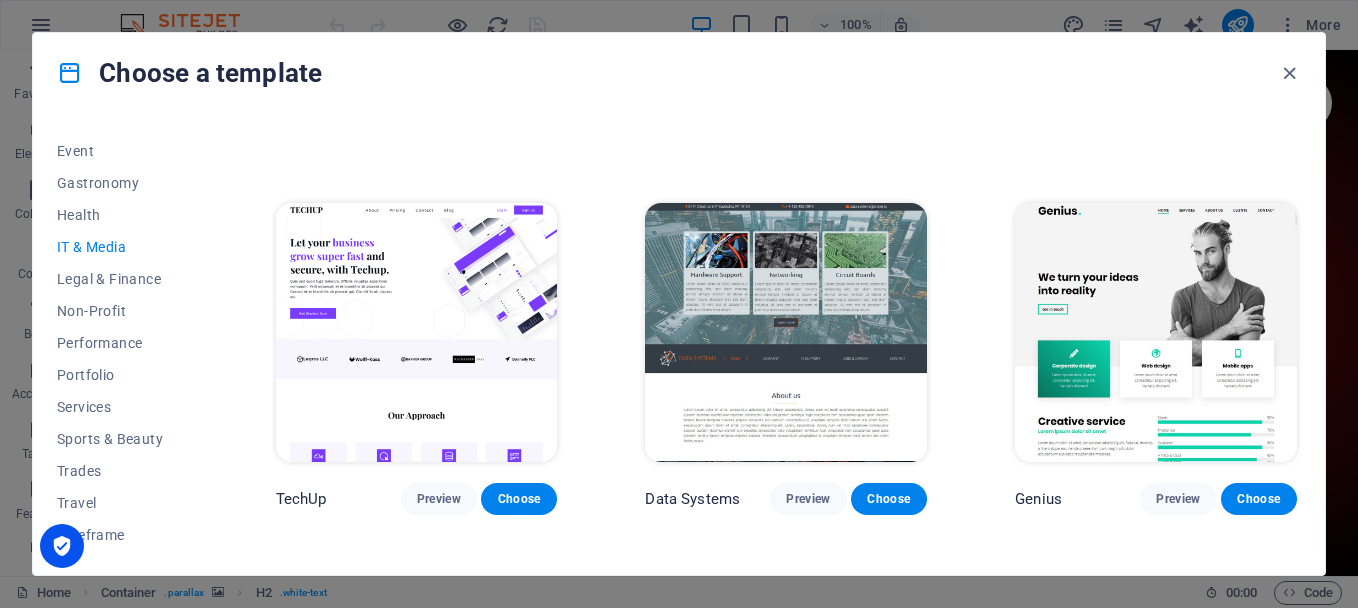 scroll, scrollTop: 345, scrollLeft: 0, axis: vertical 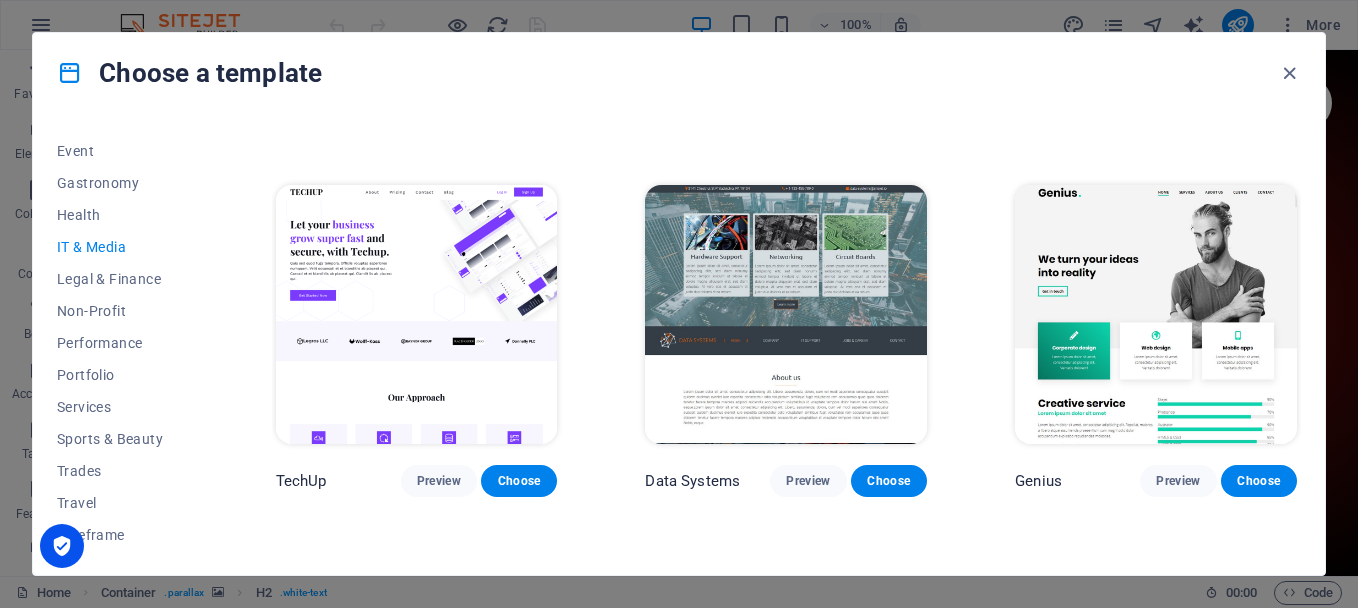 click on "Choose" at bounding box center [519, 878] 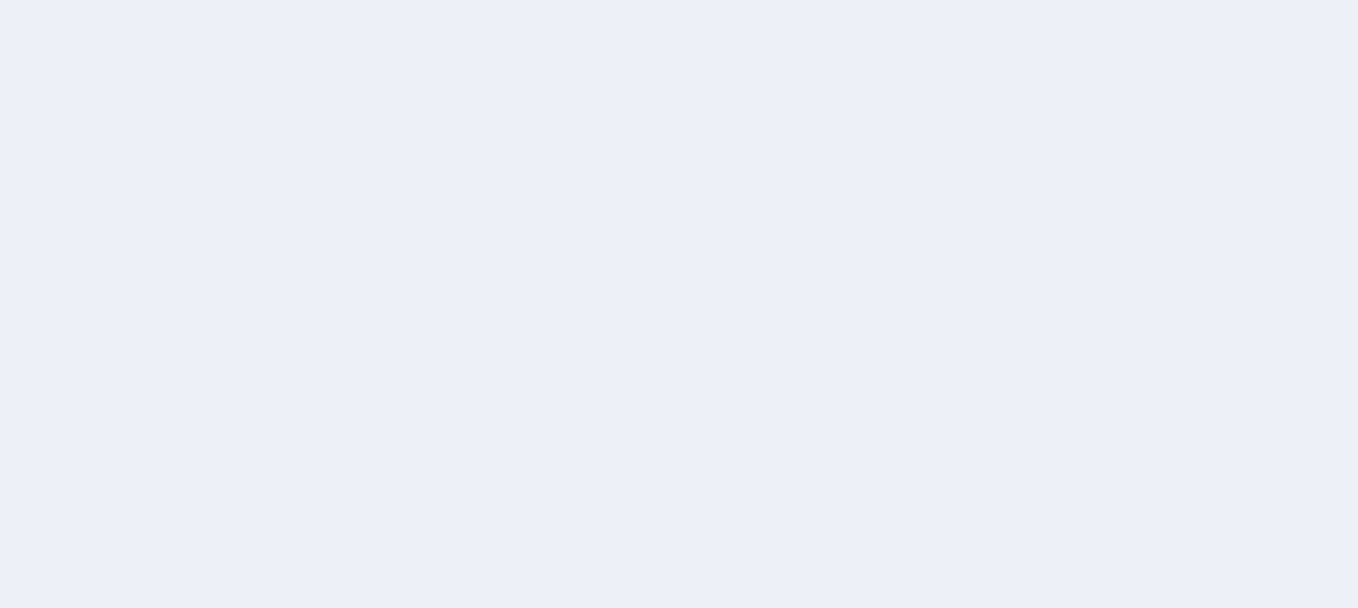 scroll, scrollTop: 0, scrollLeft: 0, axis: both 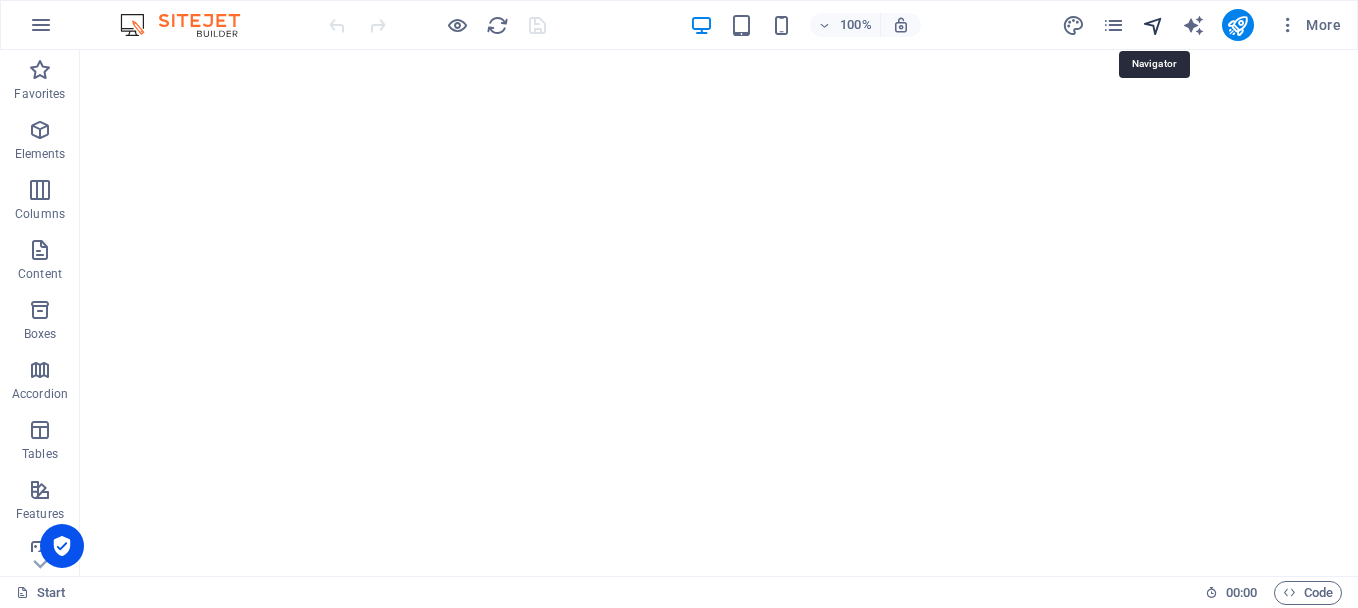 click at bounding box center [1153, 25] 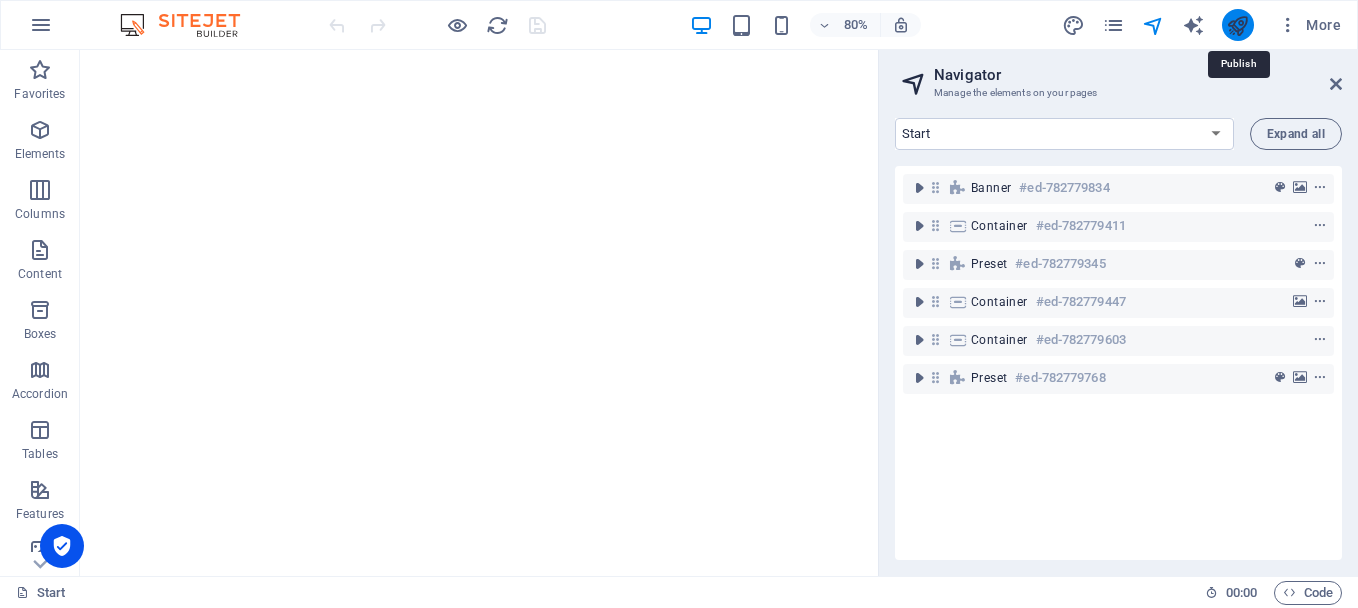 click at bounding box center [1237, 25] 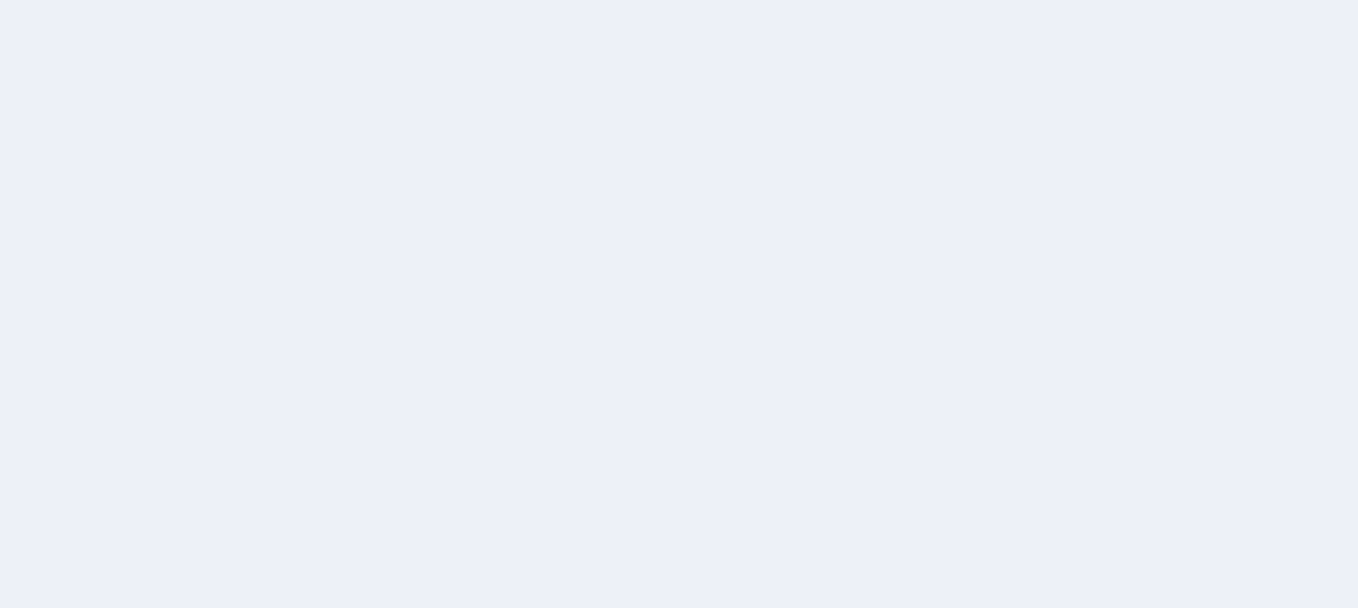 scroll, scrollTop: 0, scrollLeft: 0, axis: both 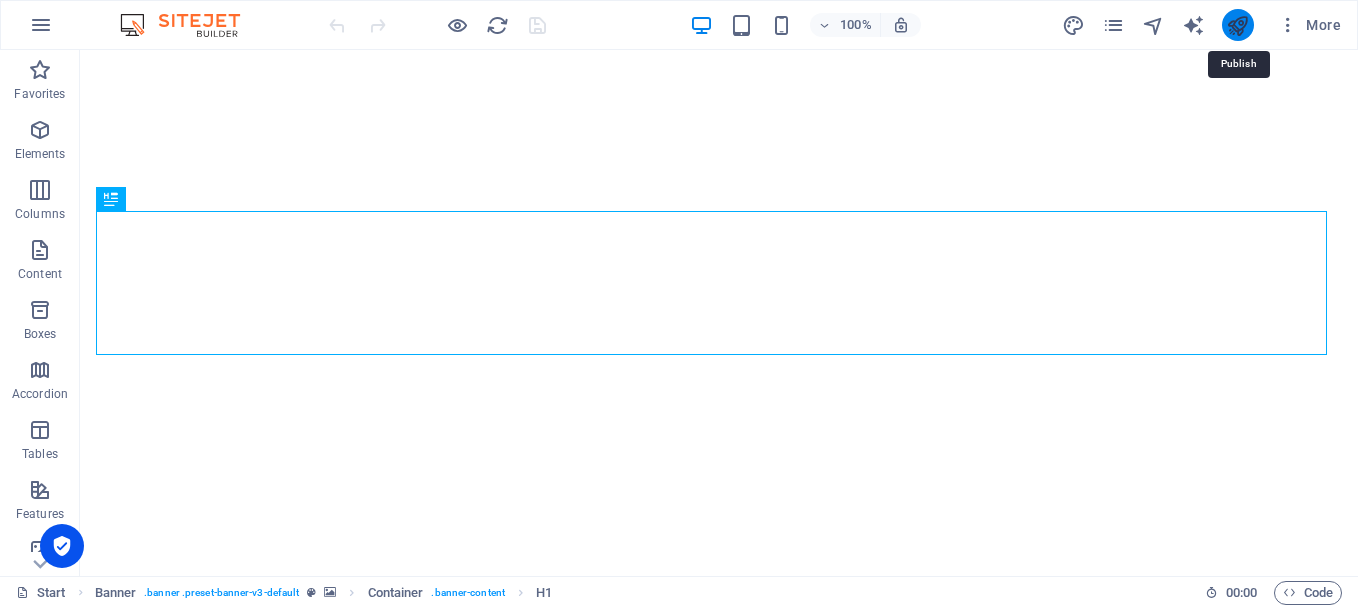 click at bounding box center (1237, 25) 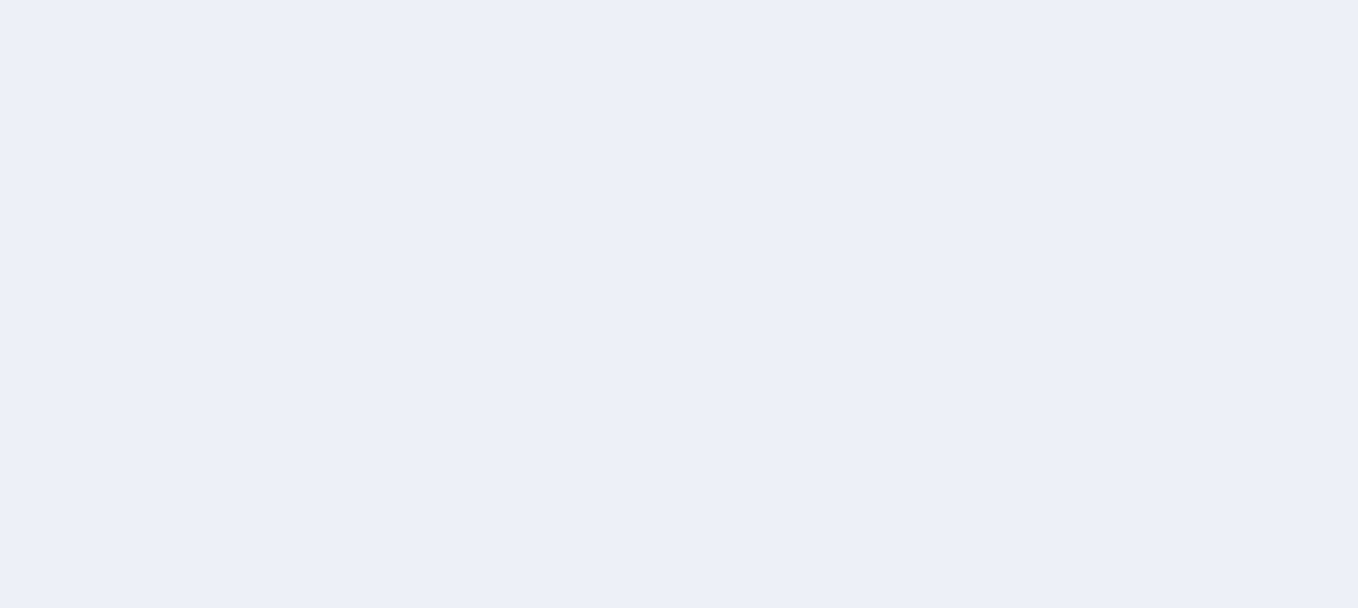 scroll, scrollTop: 0, scrollLeft: 0, axis: both 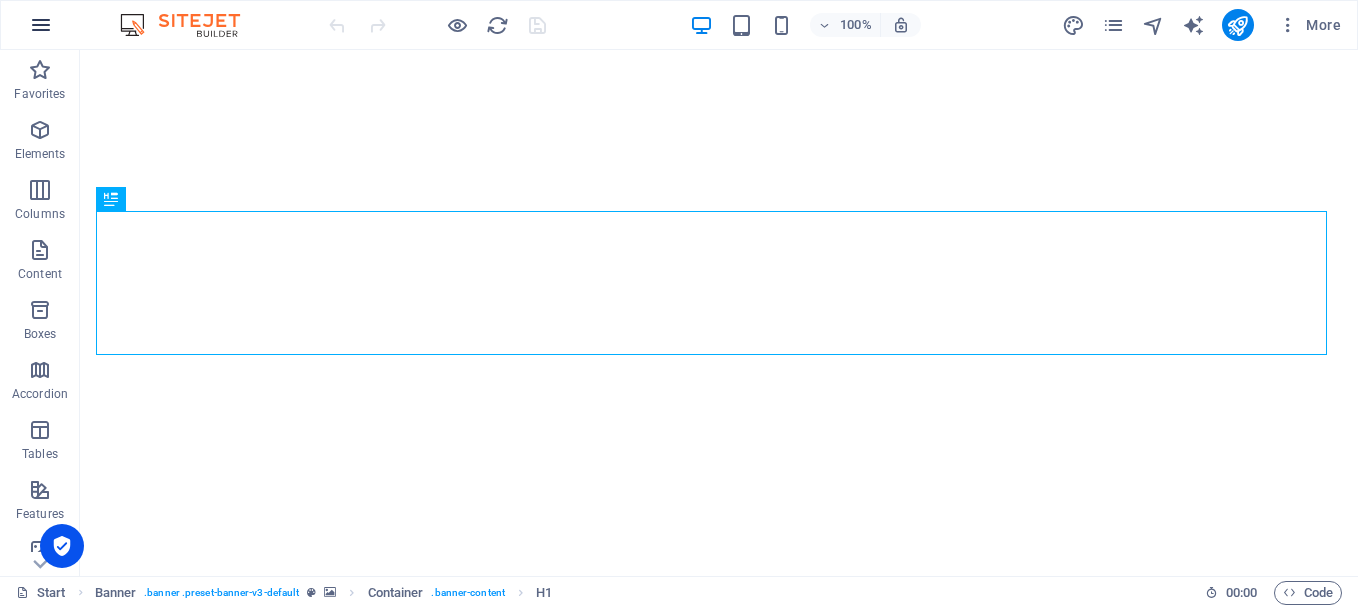 click at bounding box center (41, 25) 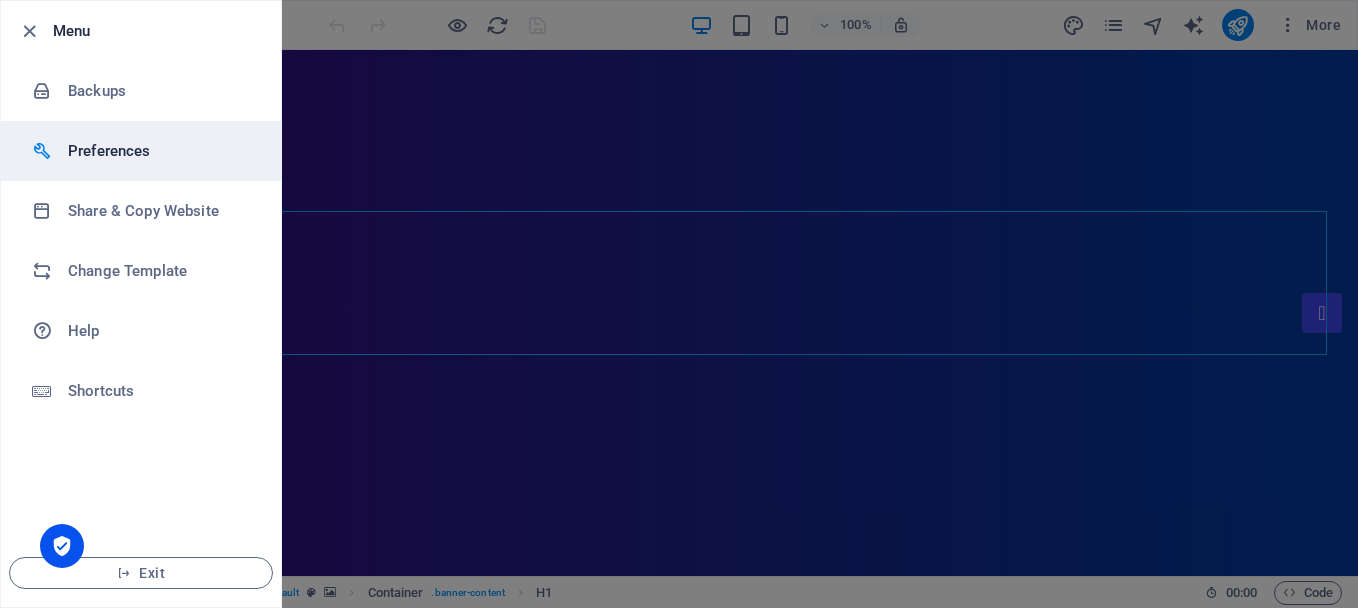 scroll, scrollTop: 0, scrollLeft: 0, axis: both 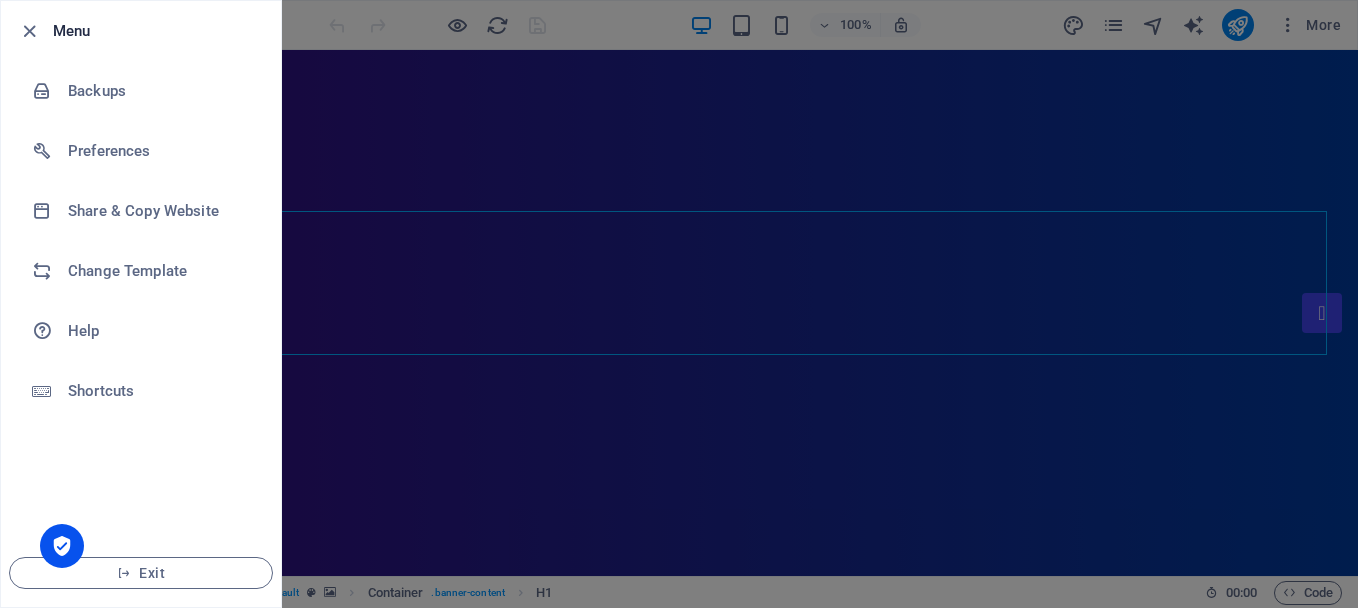 click at bounding box center [679, 304] 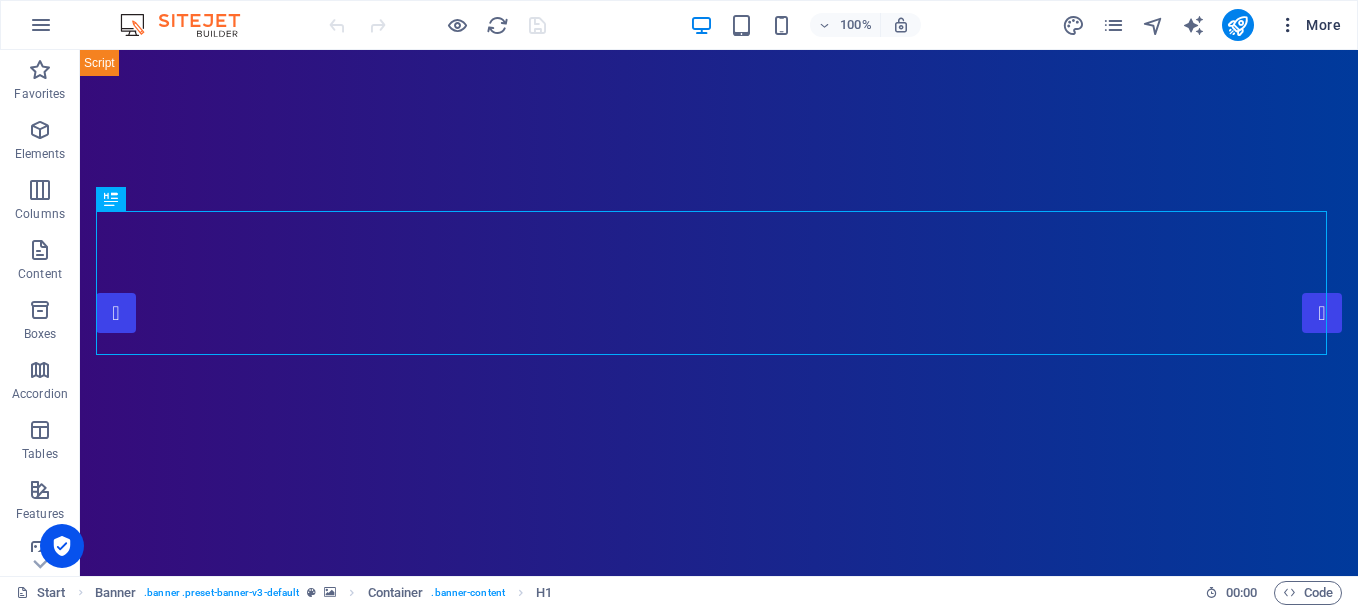 click at bounding box center [1288, 25] 